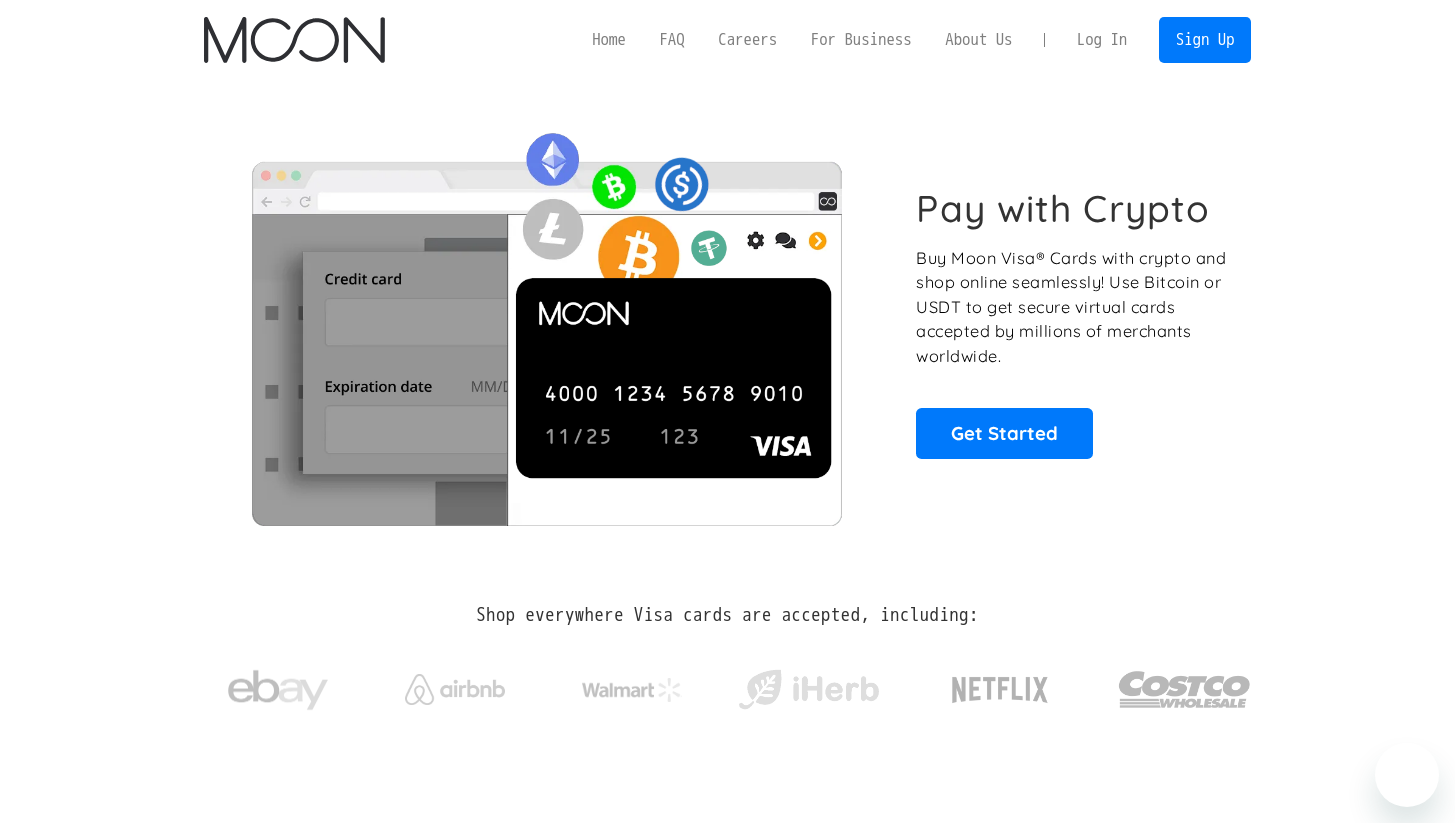 scroll, scrollTop: 0, scrollLeft: 0, axis: both 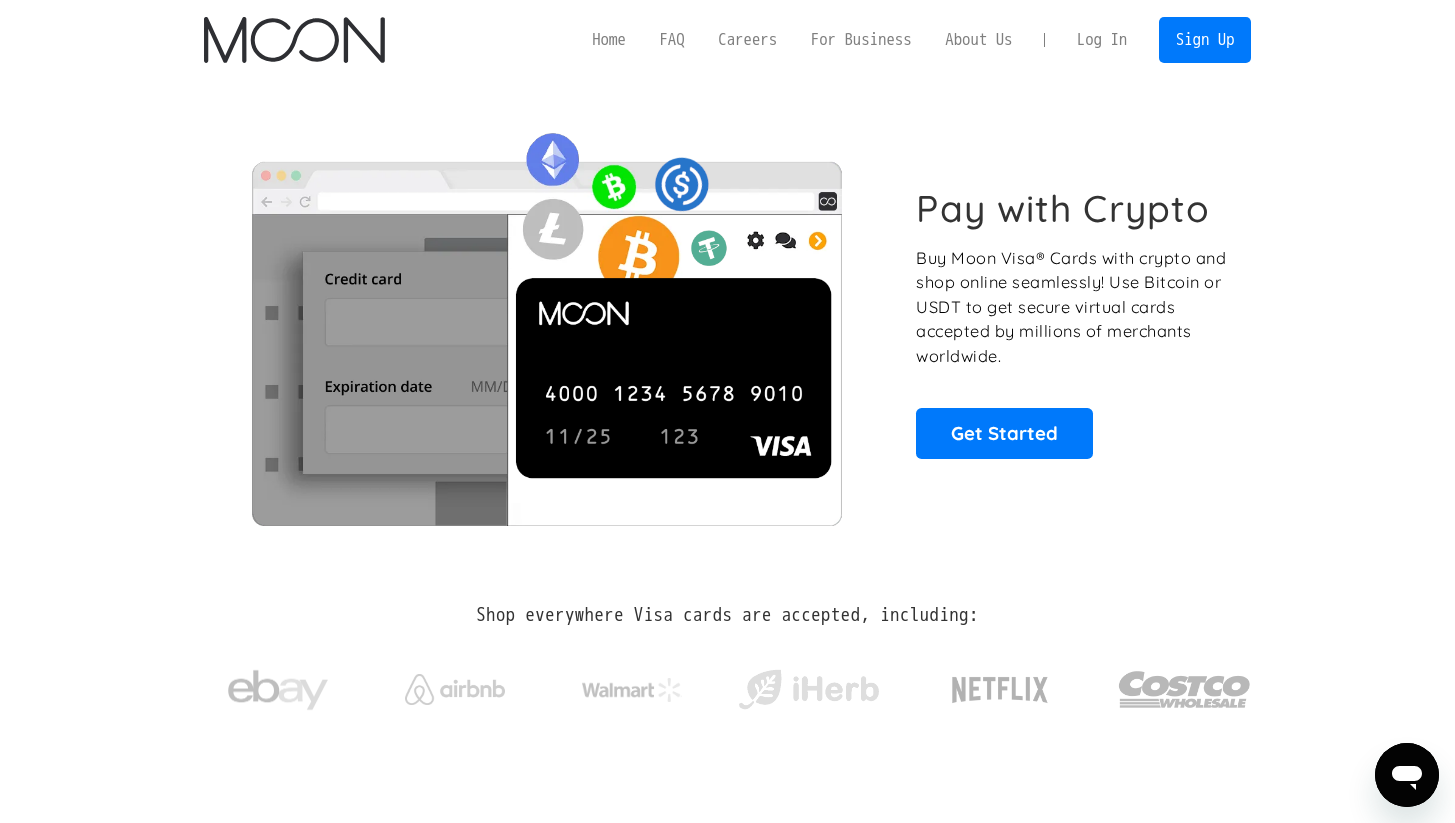 click on "Log In" at bounding box center (1102, 40) 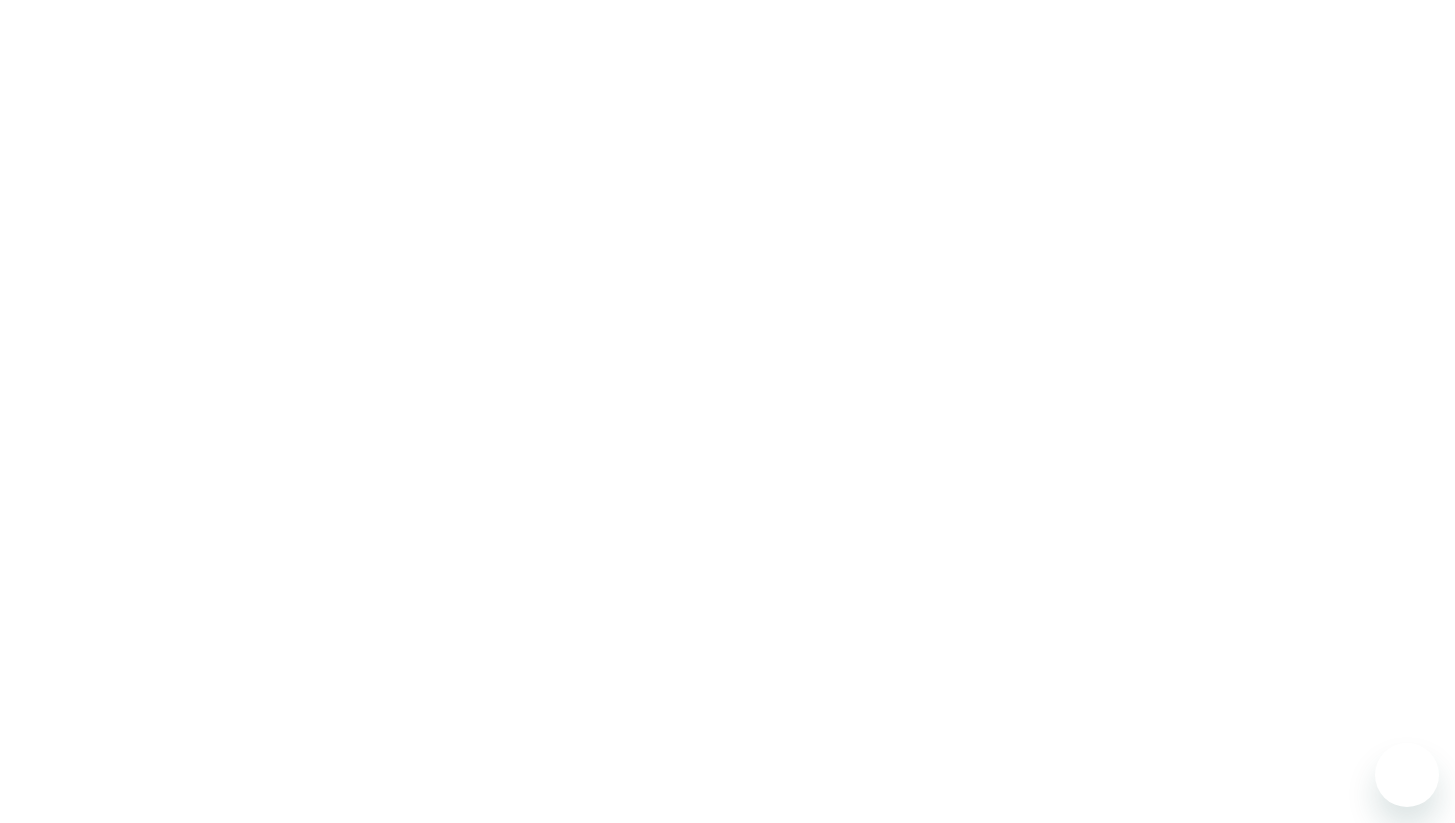 scroll, scrollTop: 0, scrollLeft: 0, axis: both 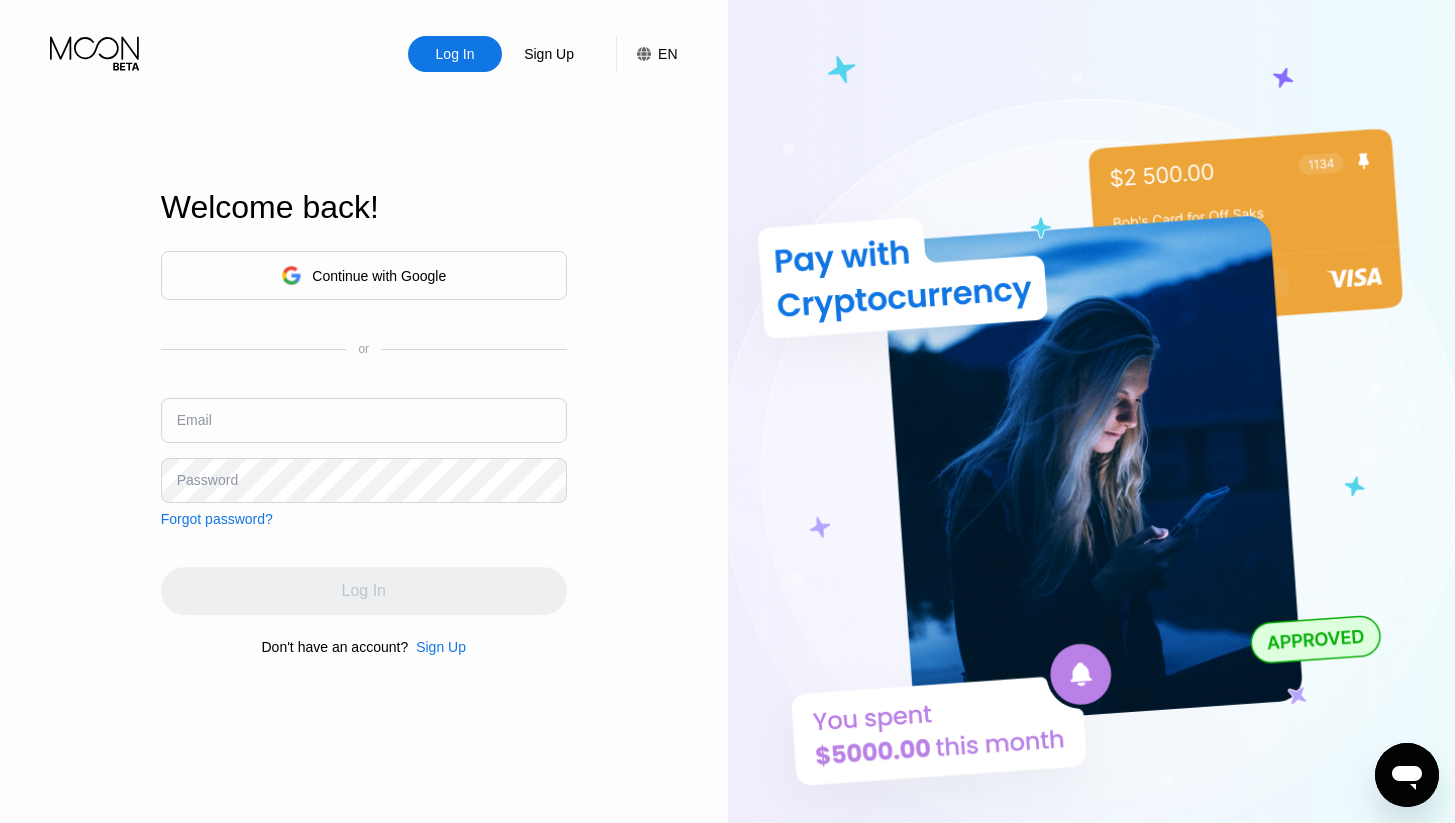click on "Continue with Google" at bounding box center [379, 276] 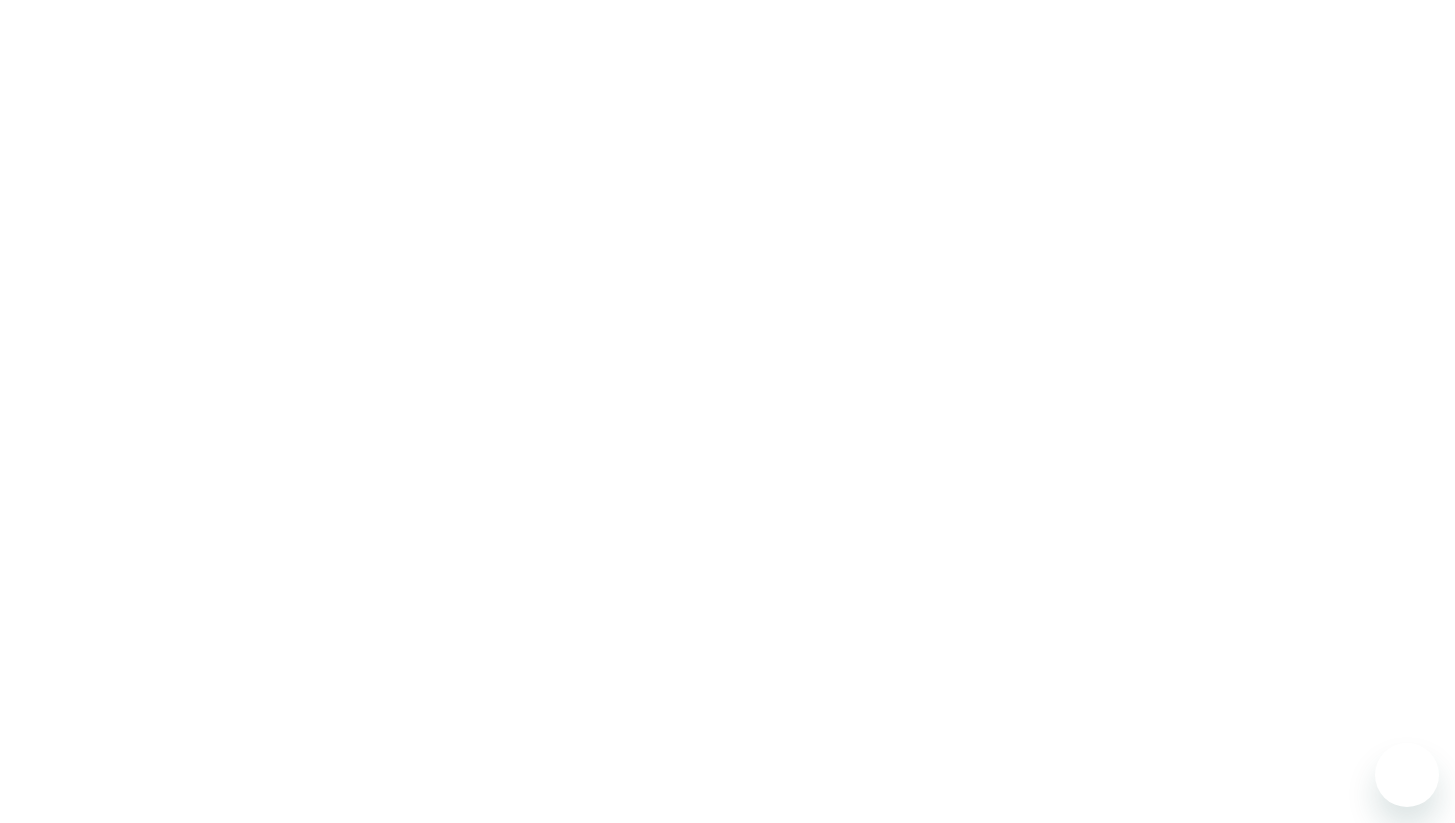 scroll, scrollTop: 0, scrollLeft: 0, axis: both 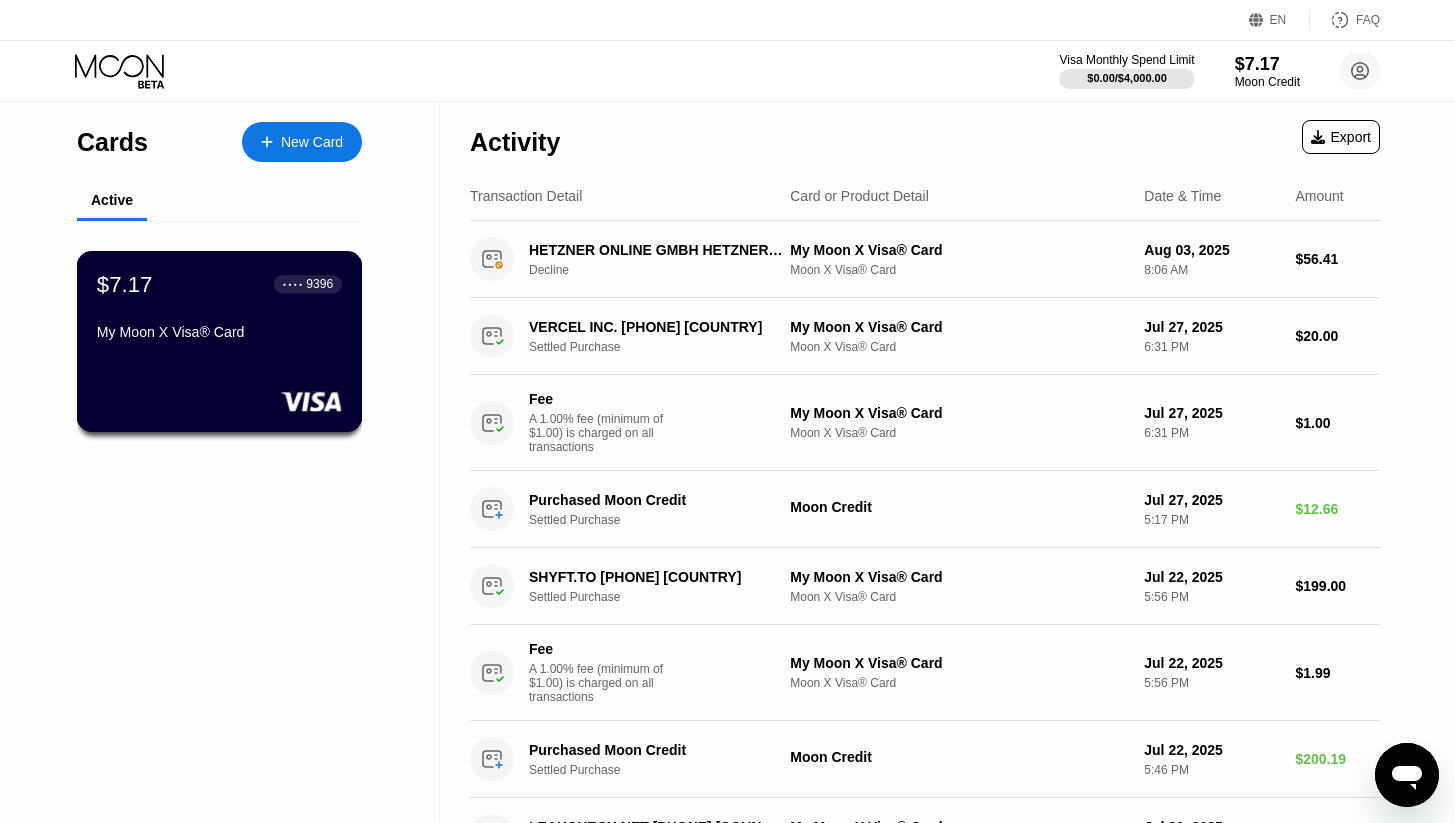 click on "$7.17 ● ● ● ● 9396 My Moon X Visa® Card" at bounding box center (219, 309) 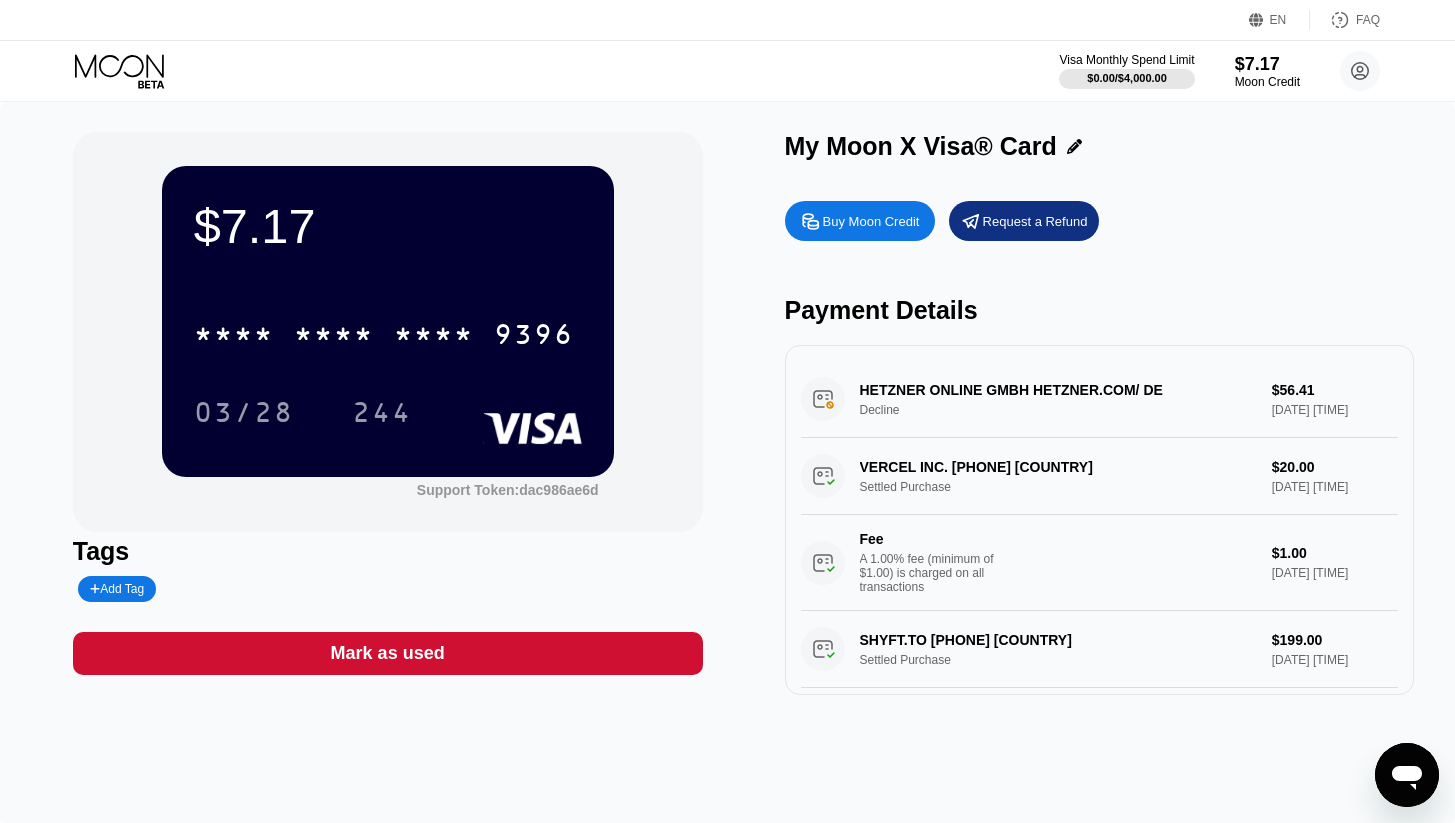 click on "Buy Moon Credit" at bounding box center [871, 221] 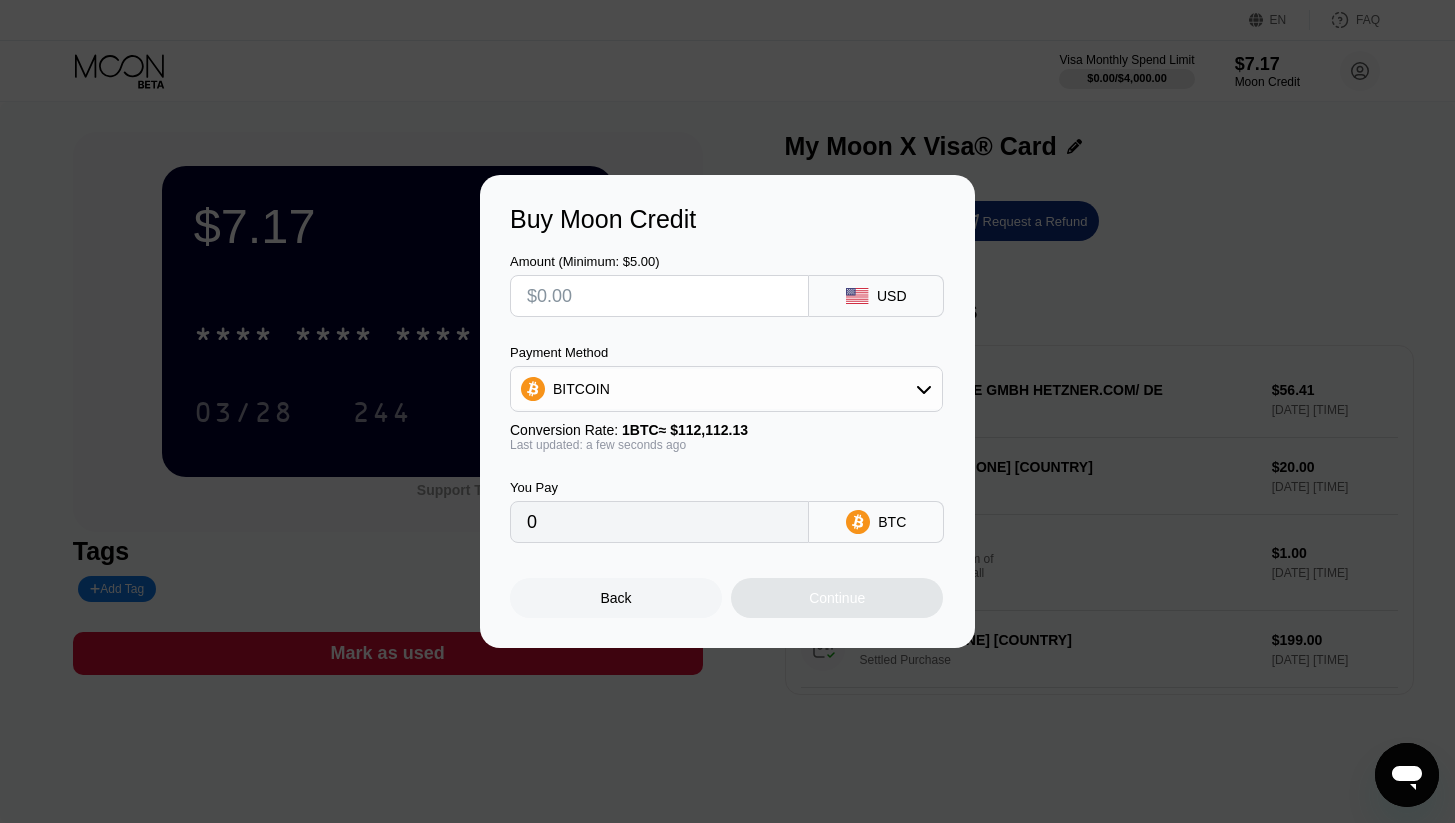 click on "USD" at bounding box center [892, 296] 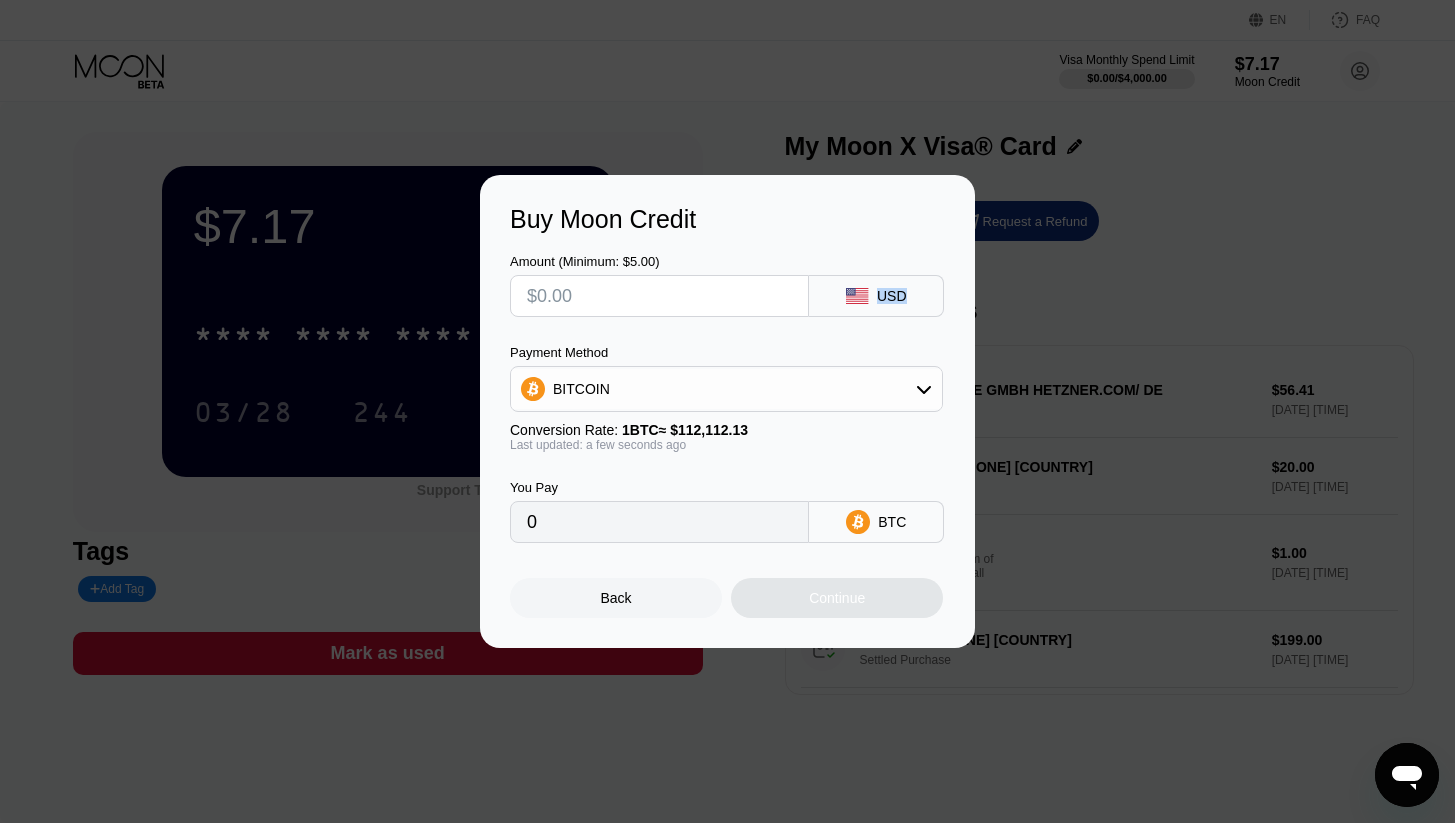 click on "USD" at bounding box center [892, 296] 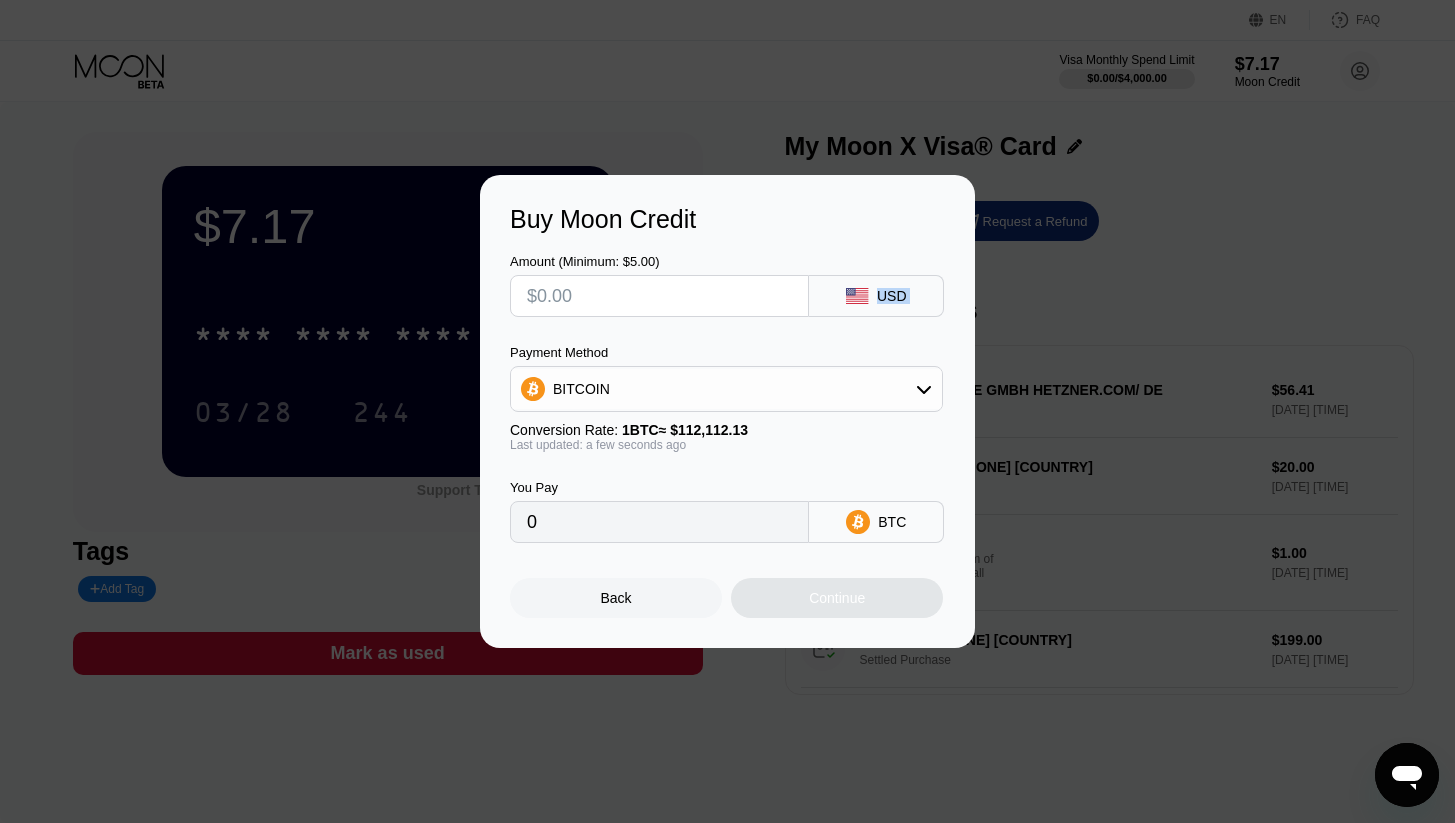 click on "BITCOIN" at bounding box center (726, 389) 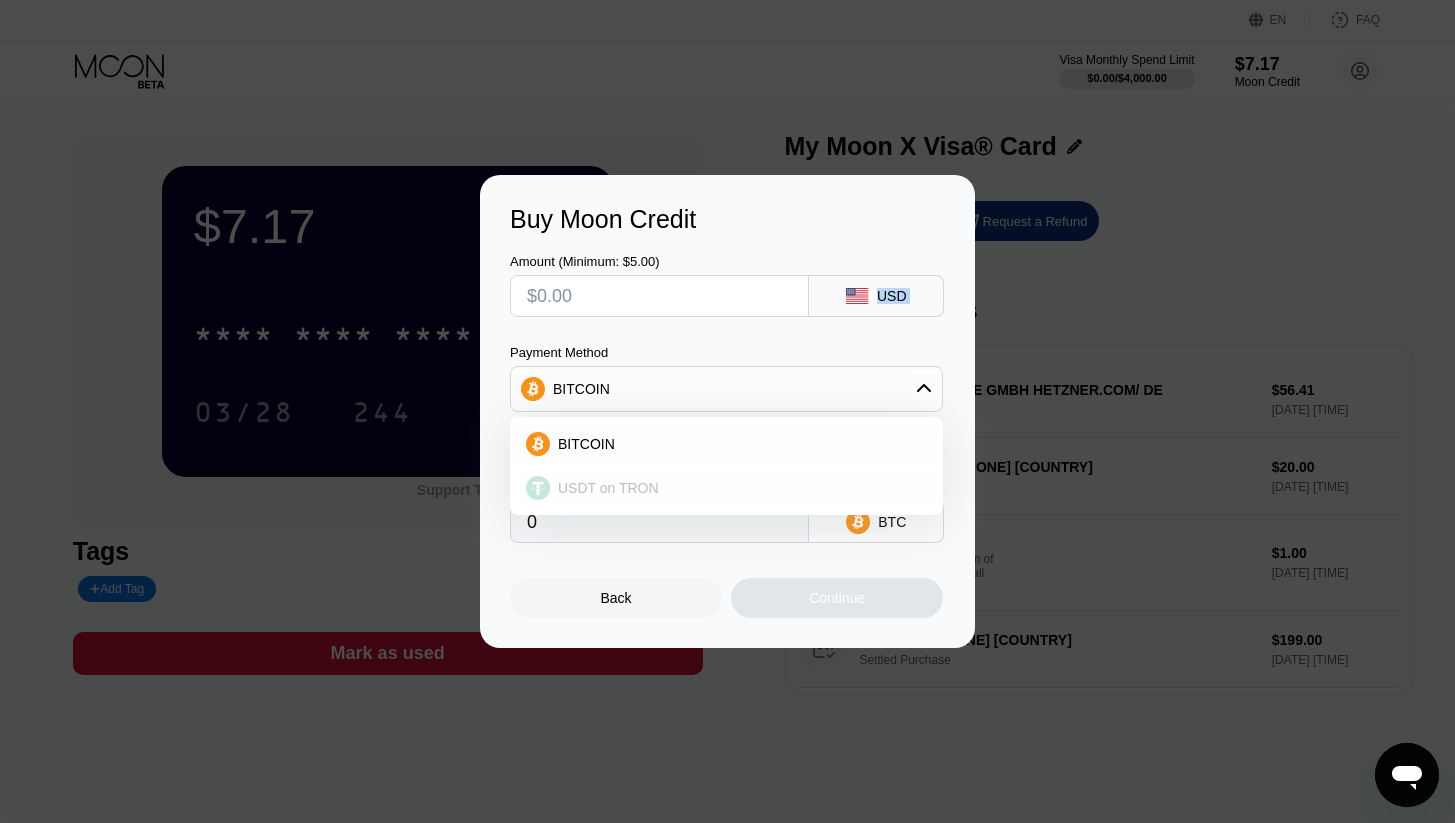 click on "USDT on TRON" at bounding box center (608, 488) 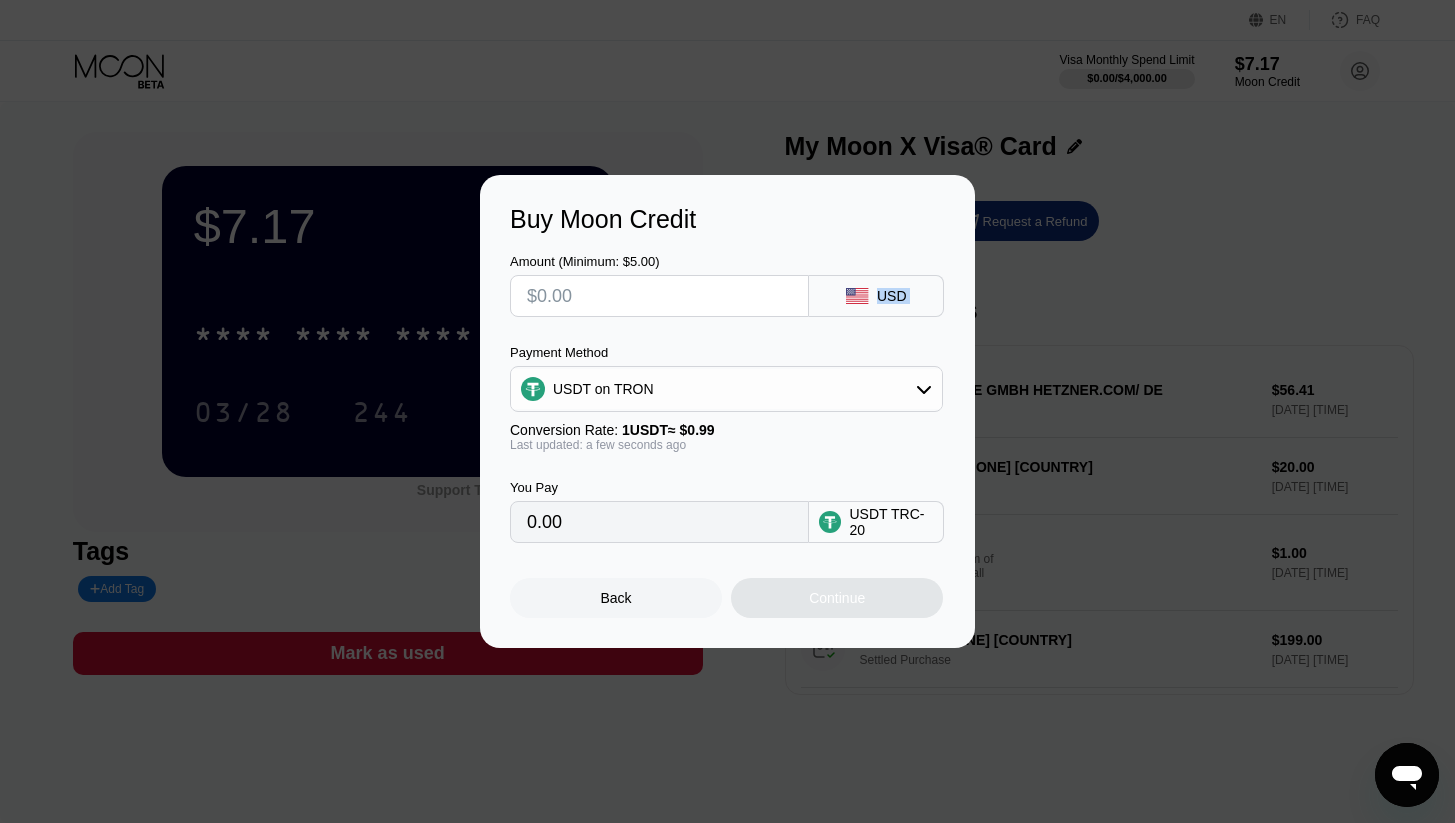 click at bounding box center (659, 296) 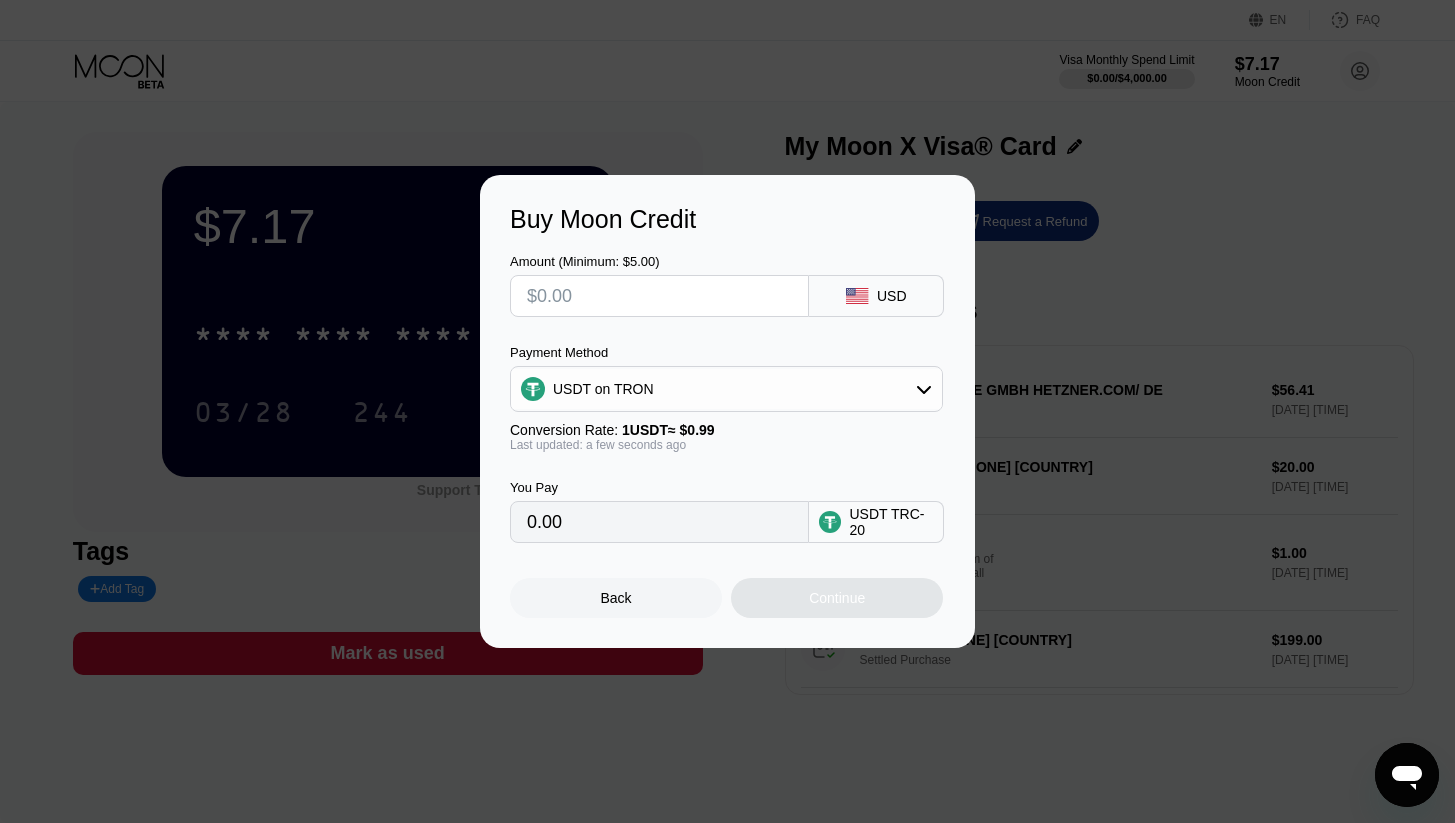click at bounding box center (659, 296) 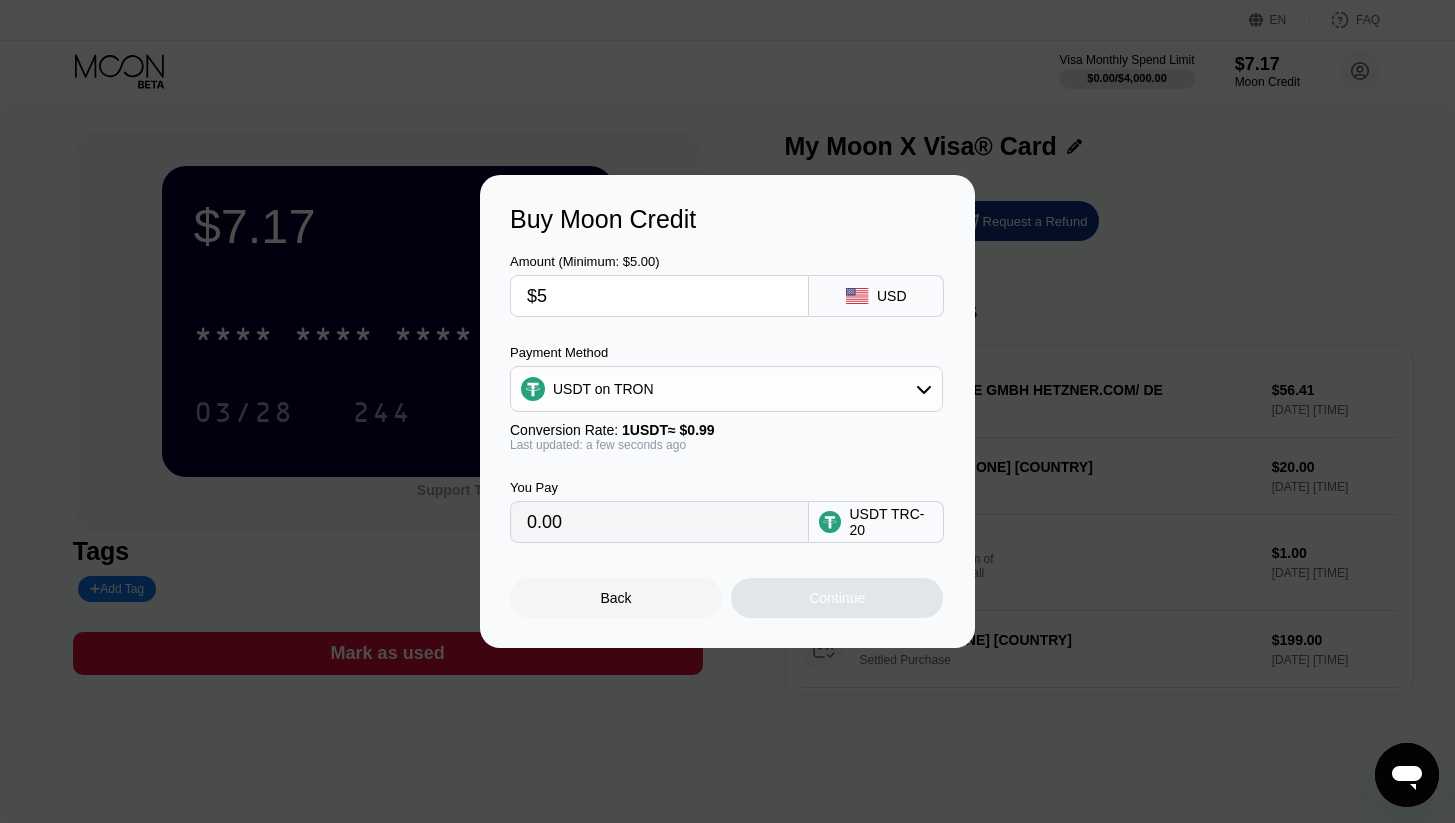 type on "5.05" 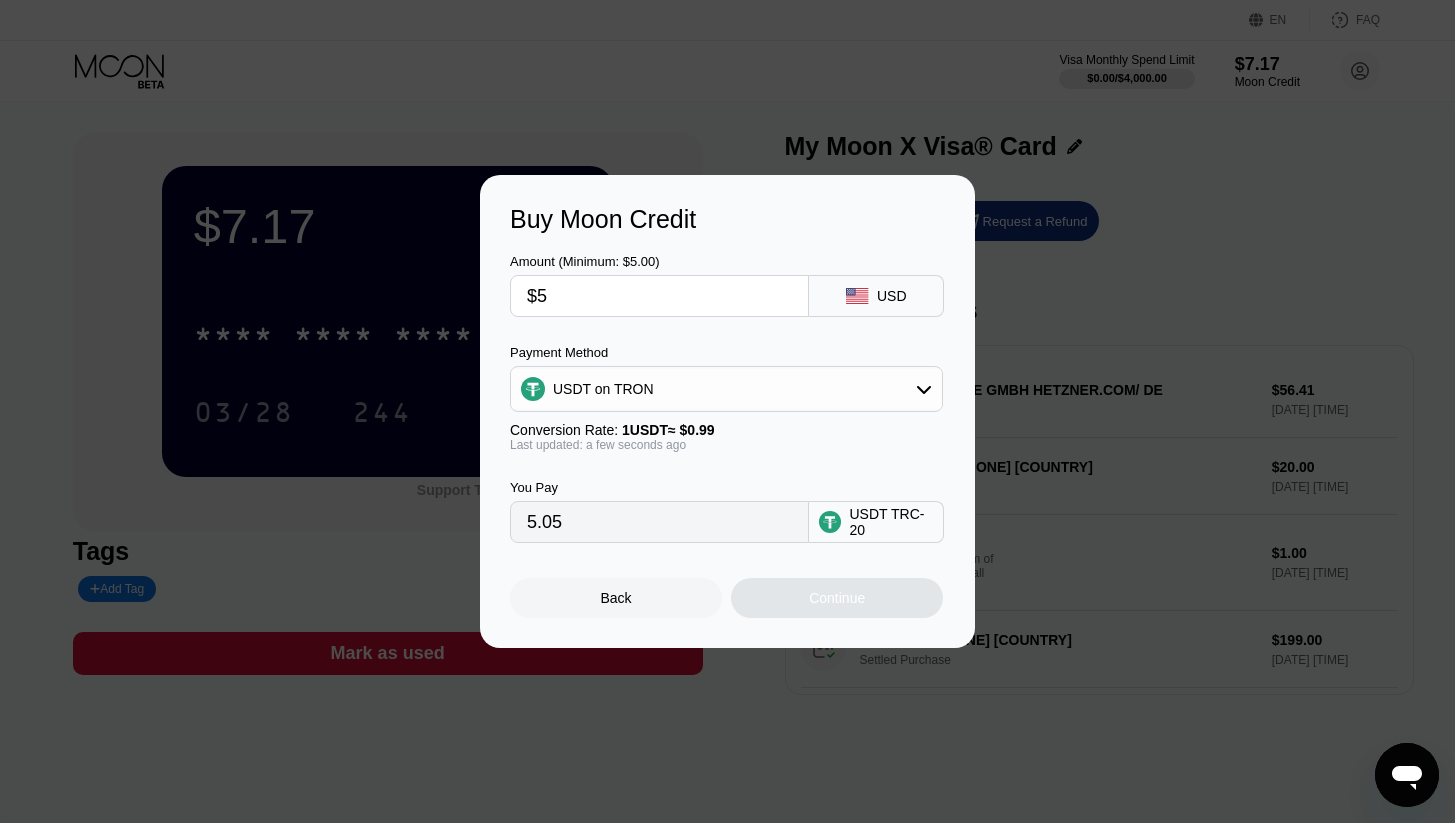 type on "$58" 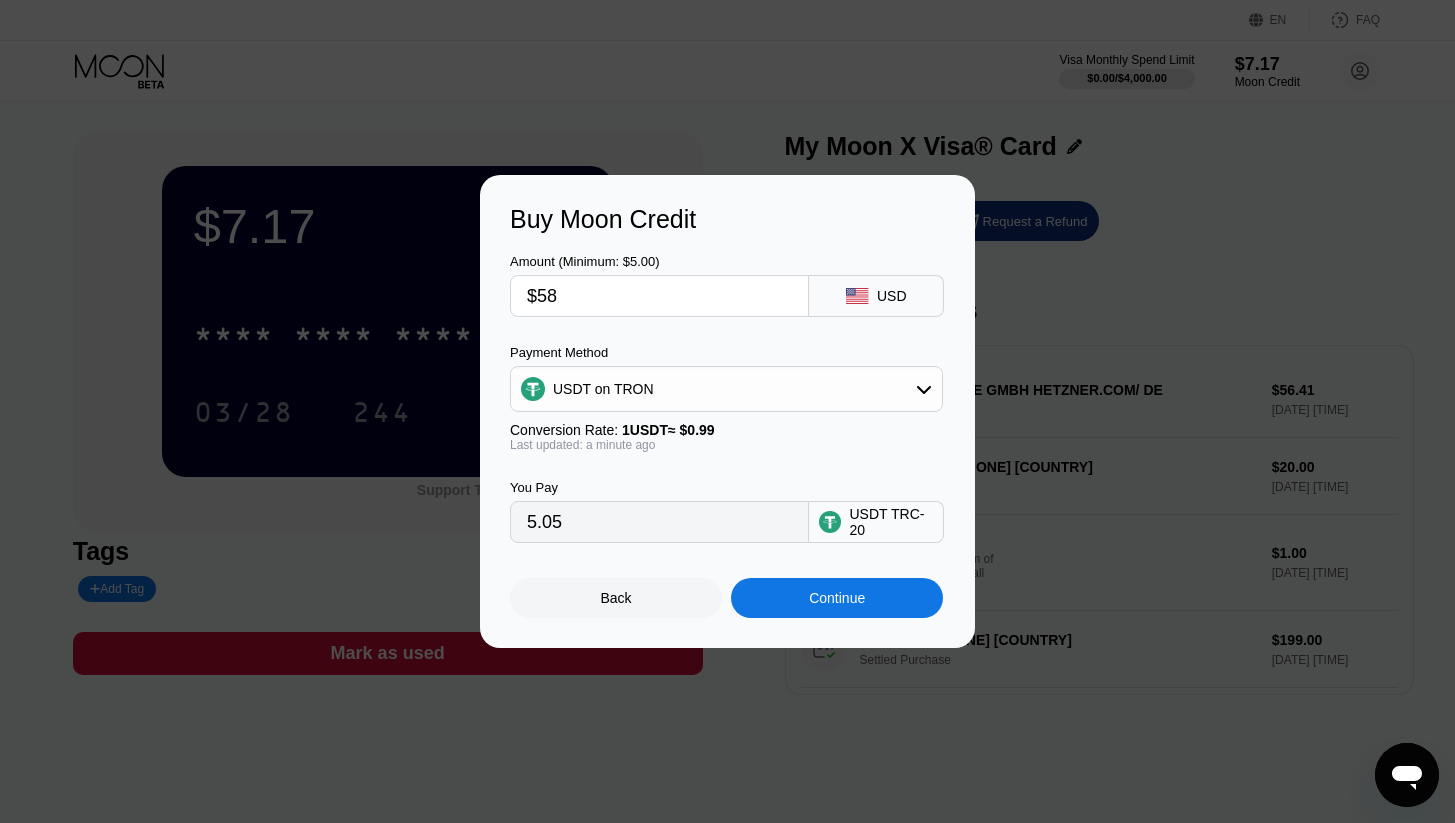 type on "58.59" 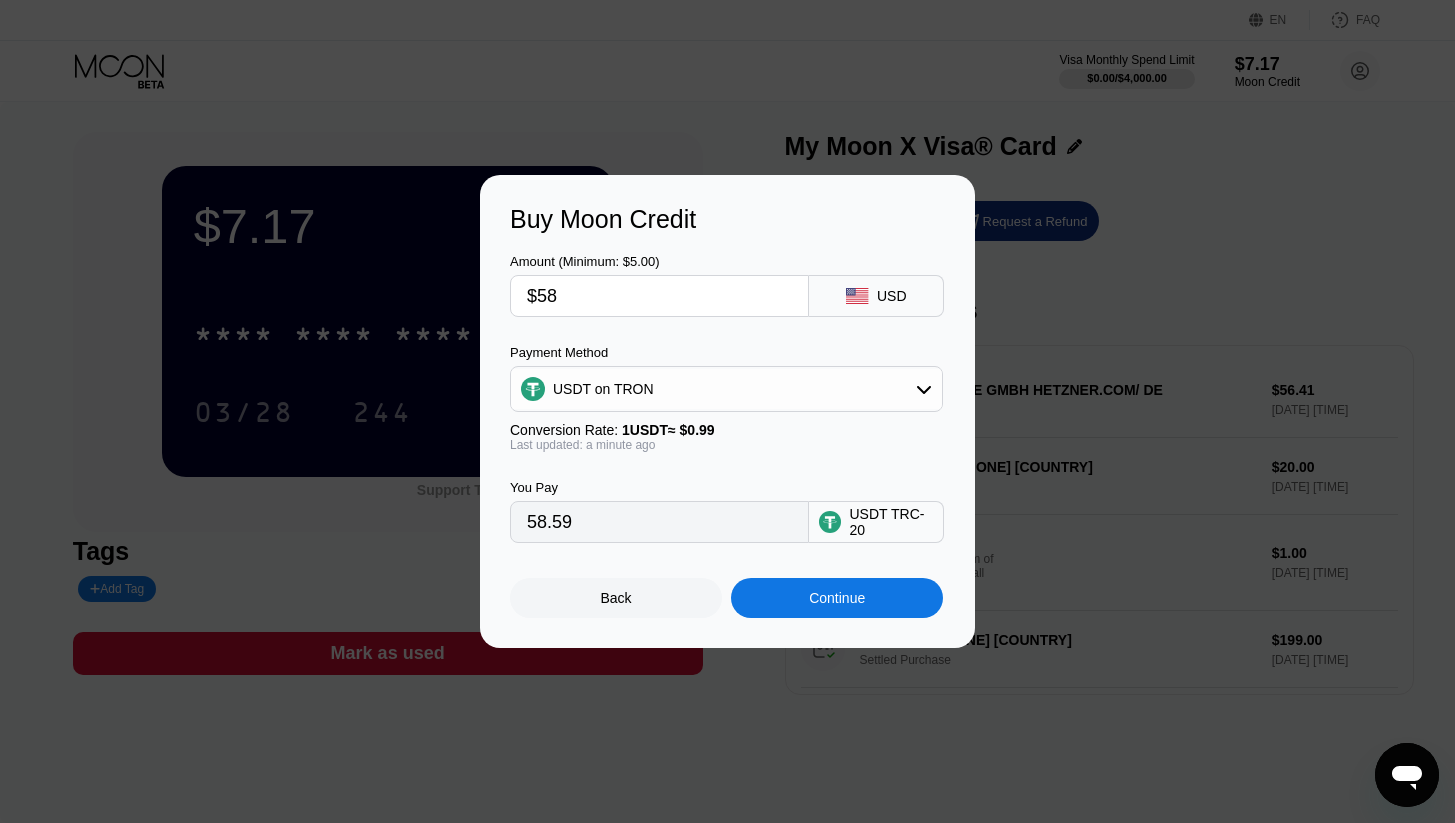 click on "Continue" at bounding box center (837, 598) 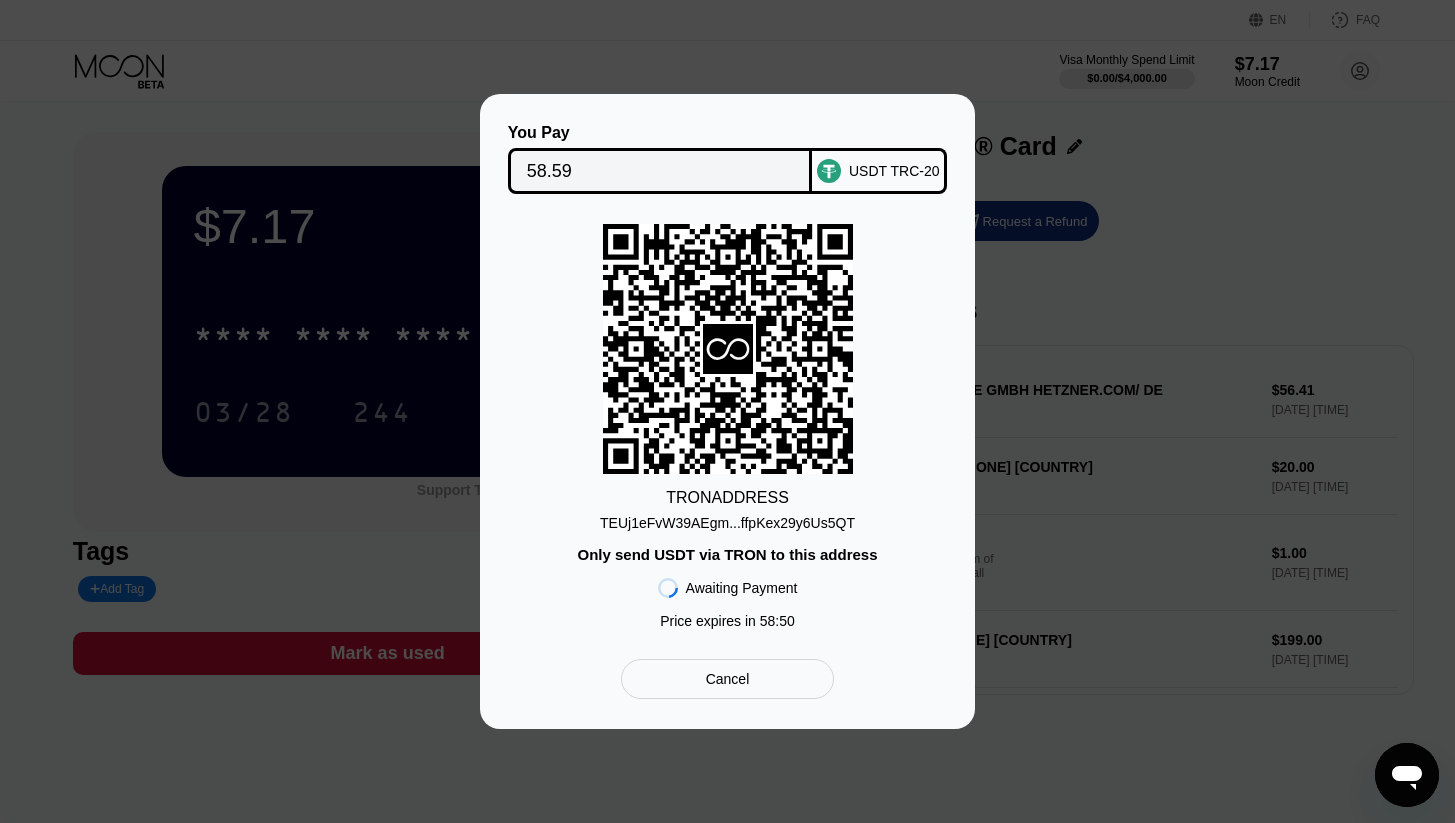 click on "TEUj1eFvW39AEgm...ffpKex29y6Us5QT" at bounding box center [727, 523] 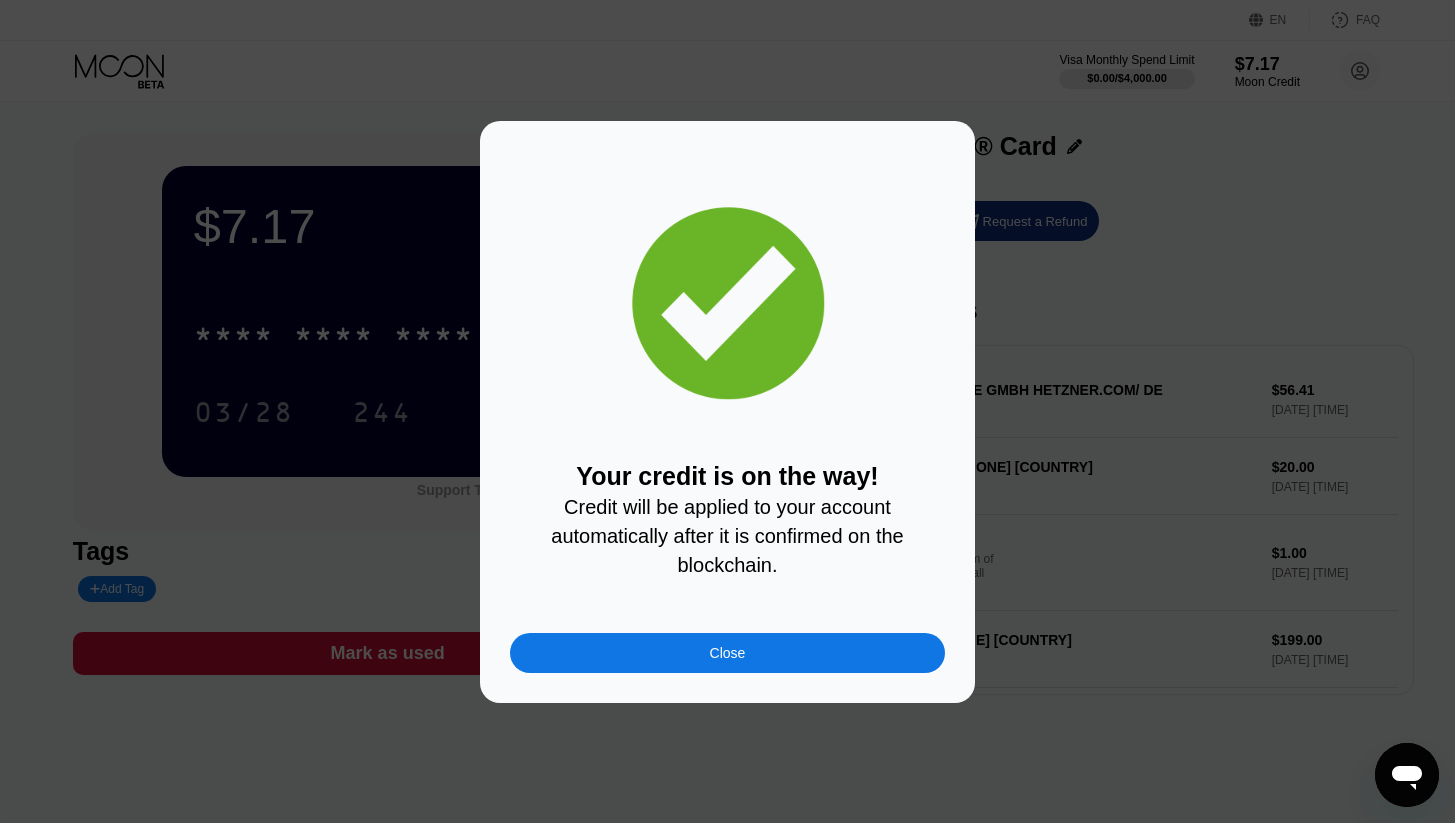 click on "Close" at bounding box center [727, 653] 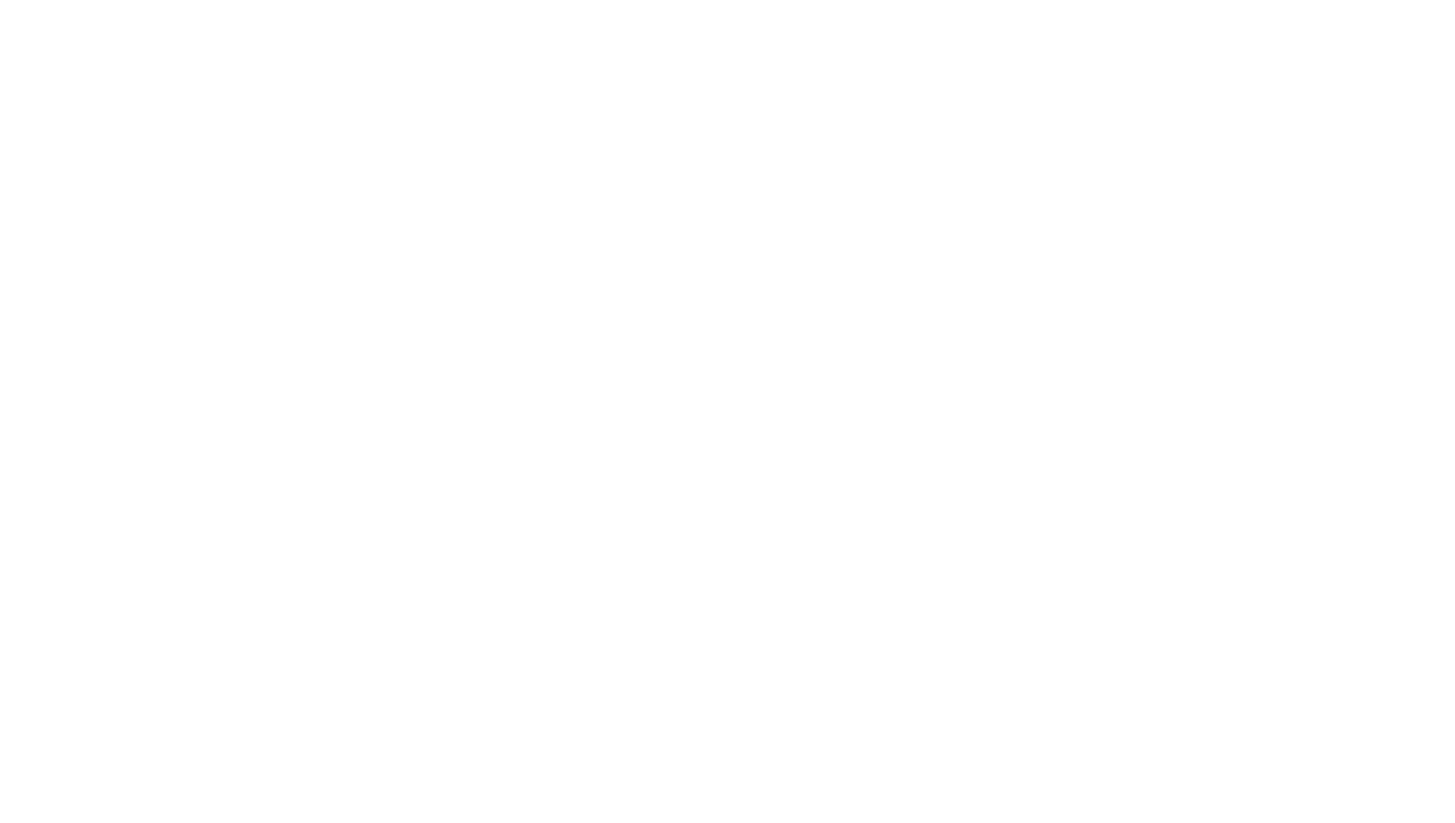 scroll, scrollTop: 0, scrollLeft: 0, axis: both 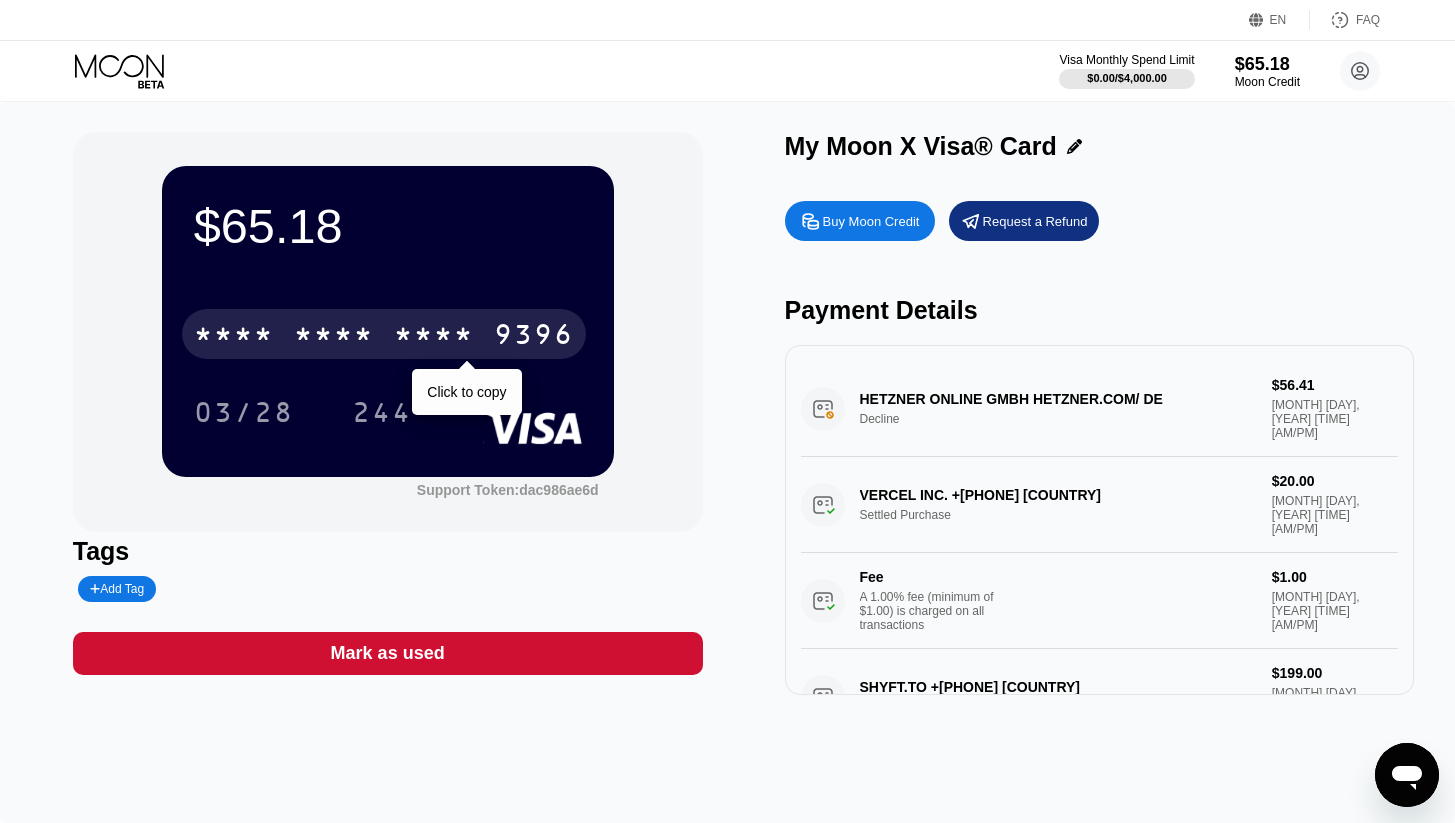 click on "9396" at bounding box center (534, 337) 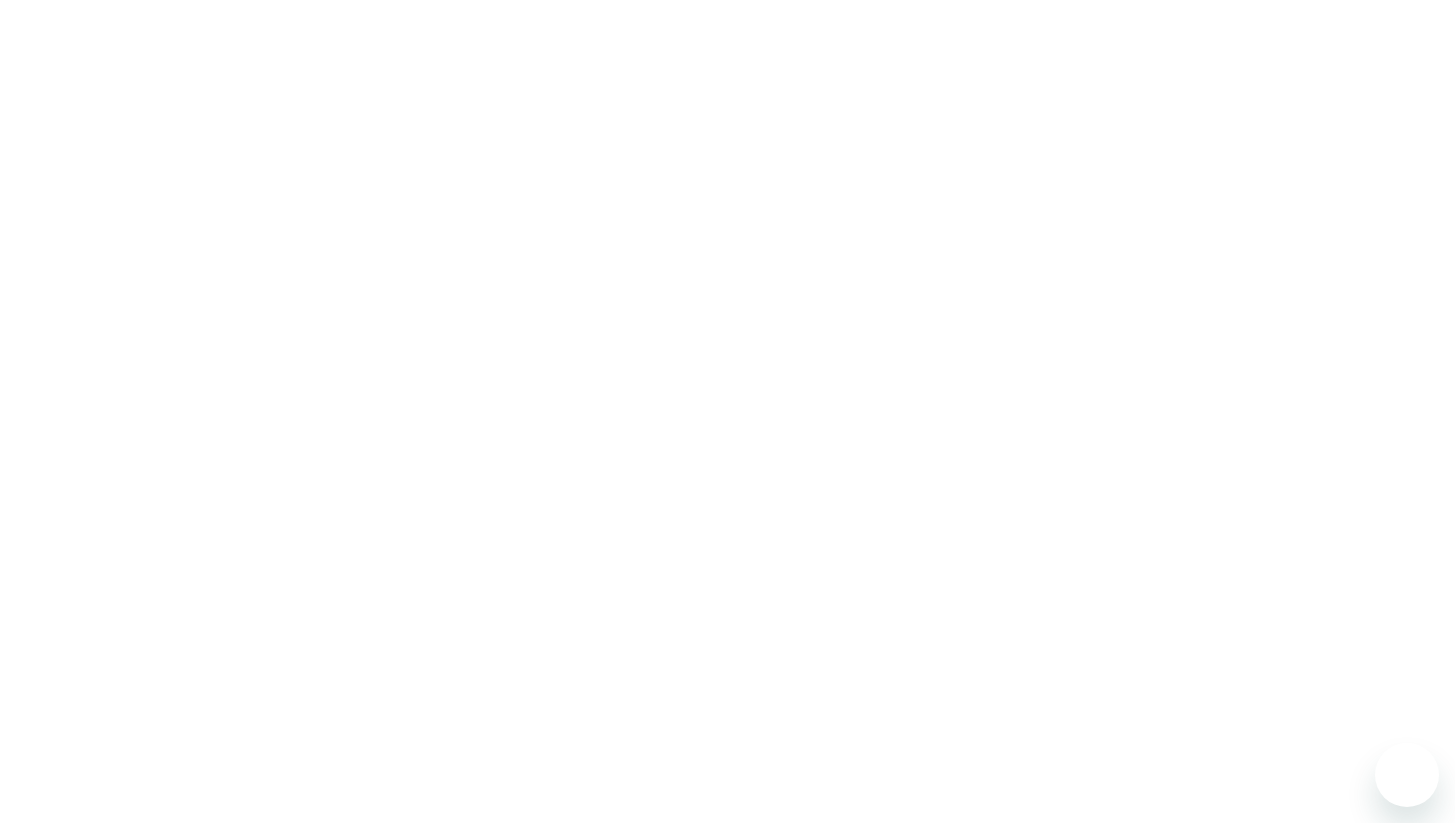 scroll, scrollTop: 0, scrollLeft: 0, axis: both 